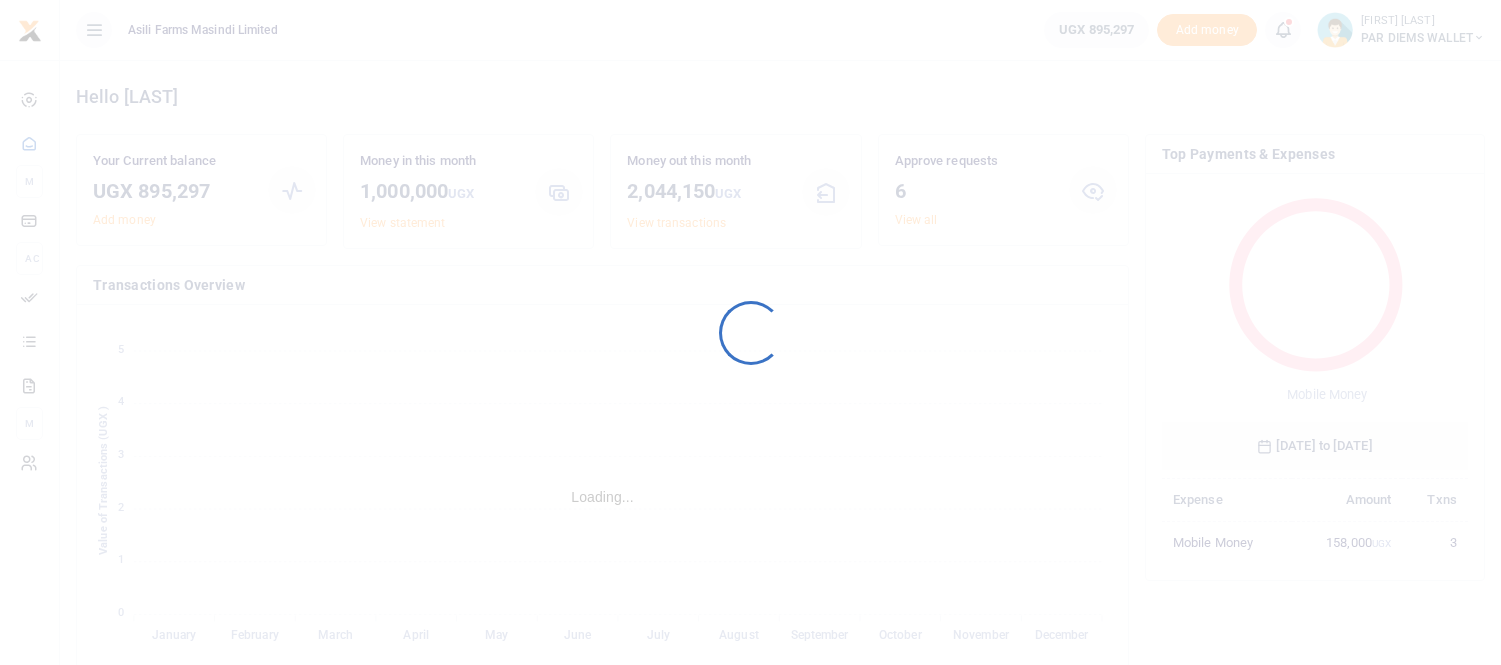 scroll, scrollTop: 0, scrollLeft: 0, axis: both 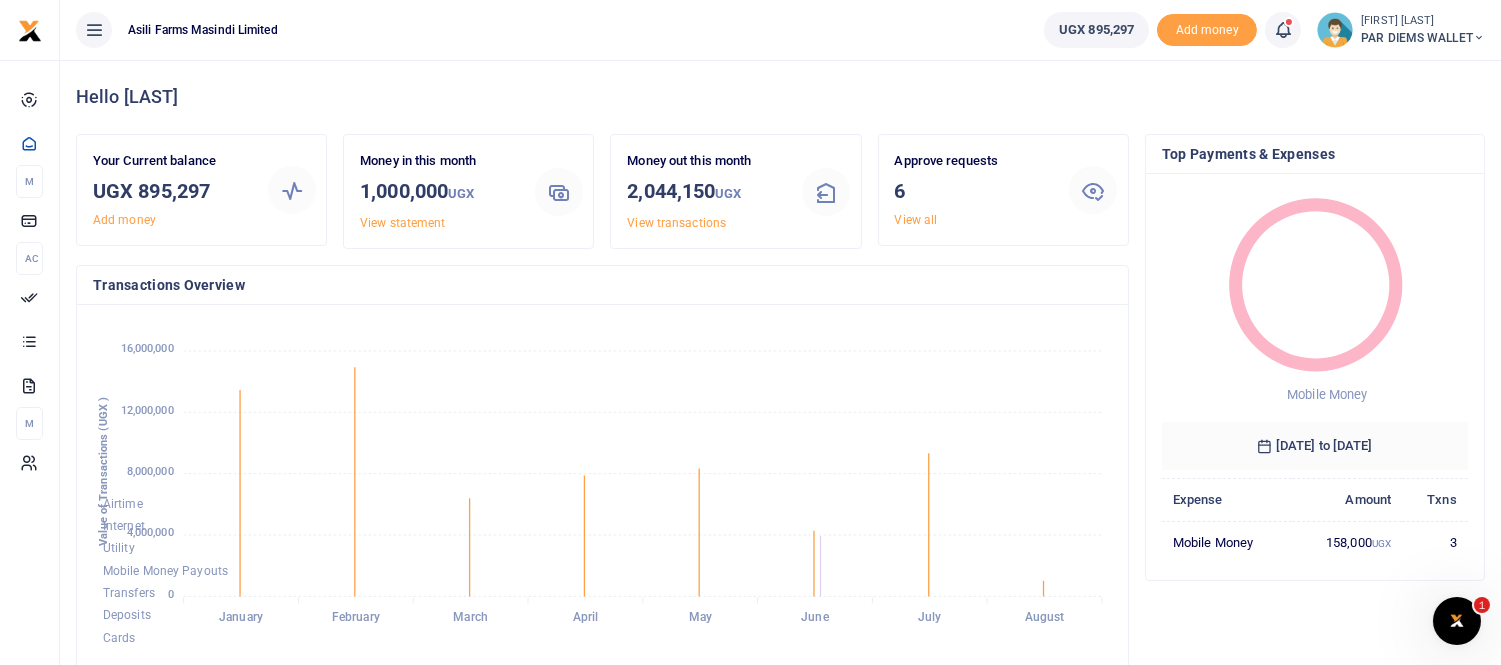 click at bounding box center (1293, 30) 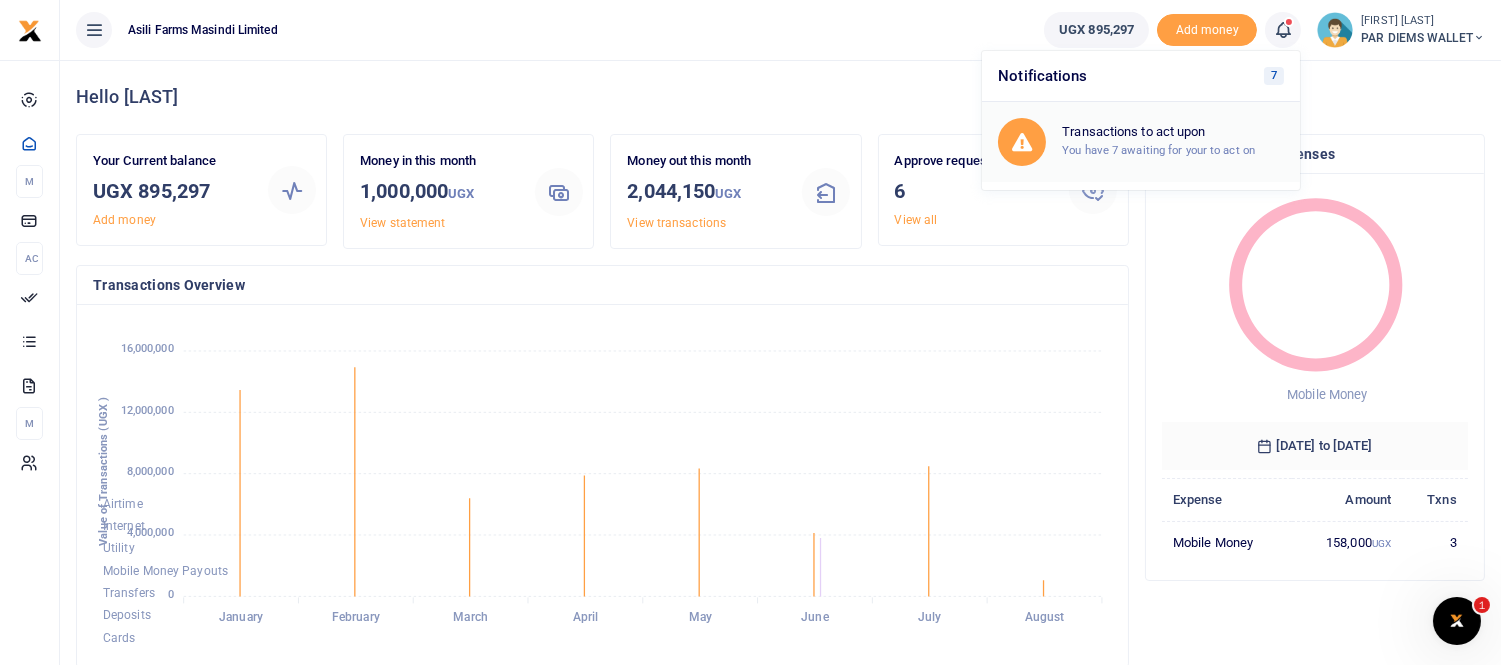 click on "Transactions to act upon" at bounding box center (1173, 132) 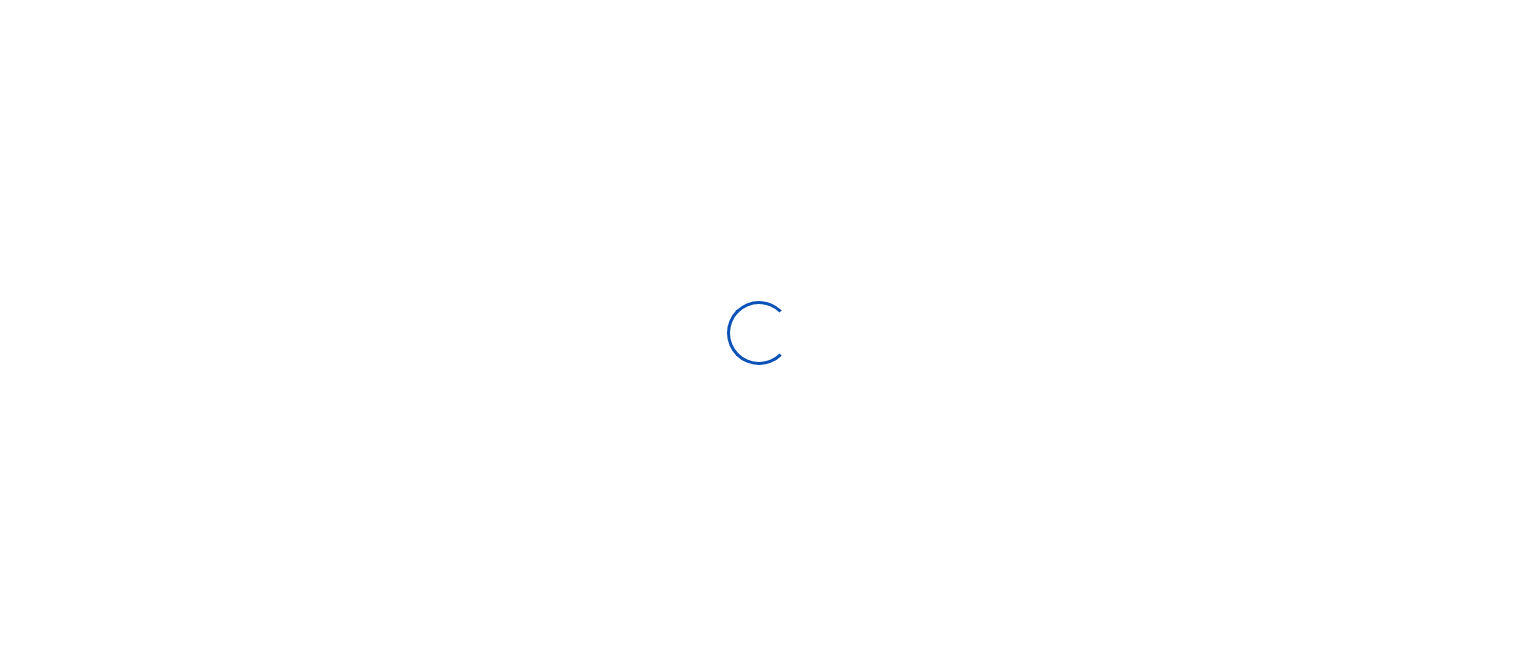 scroll, scrollTop: 0, scrollLeft: 0, axis: both 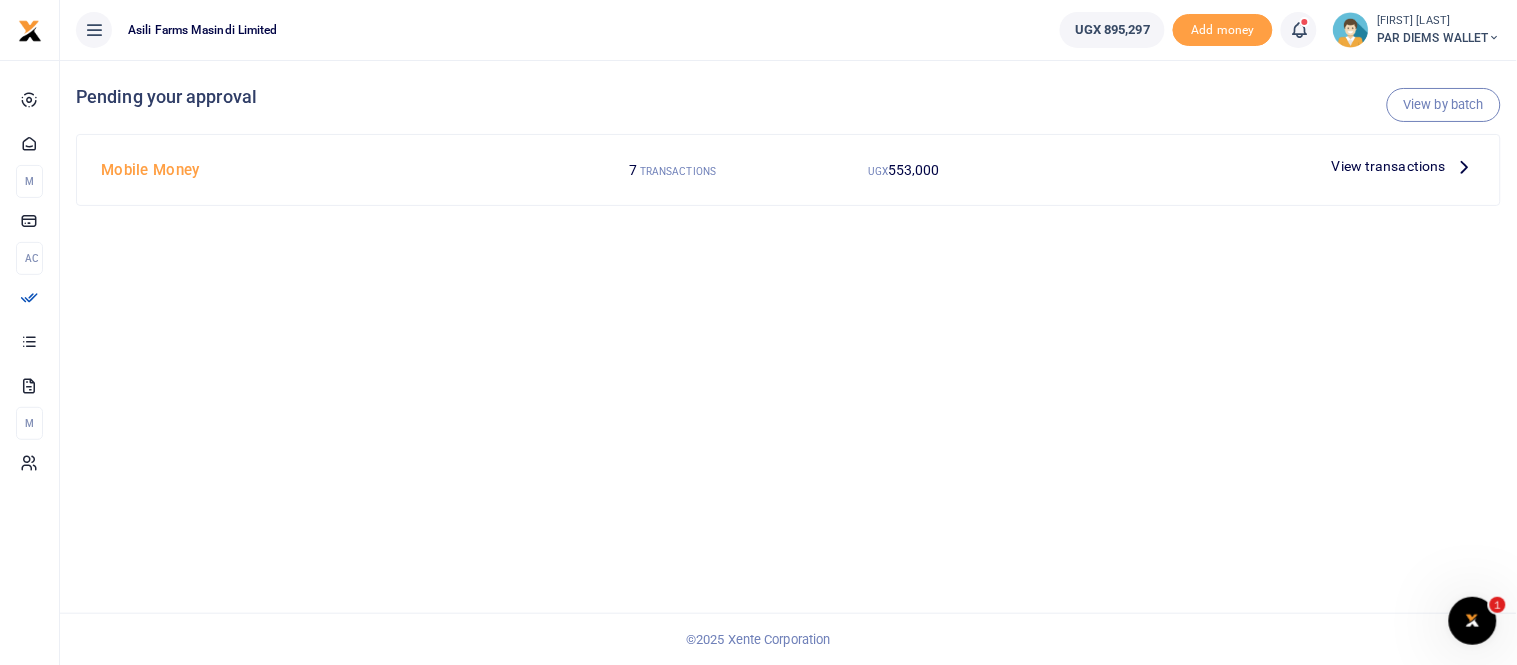 click at bounding box center (1465, 166) 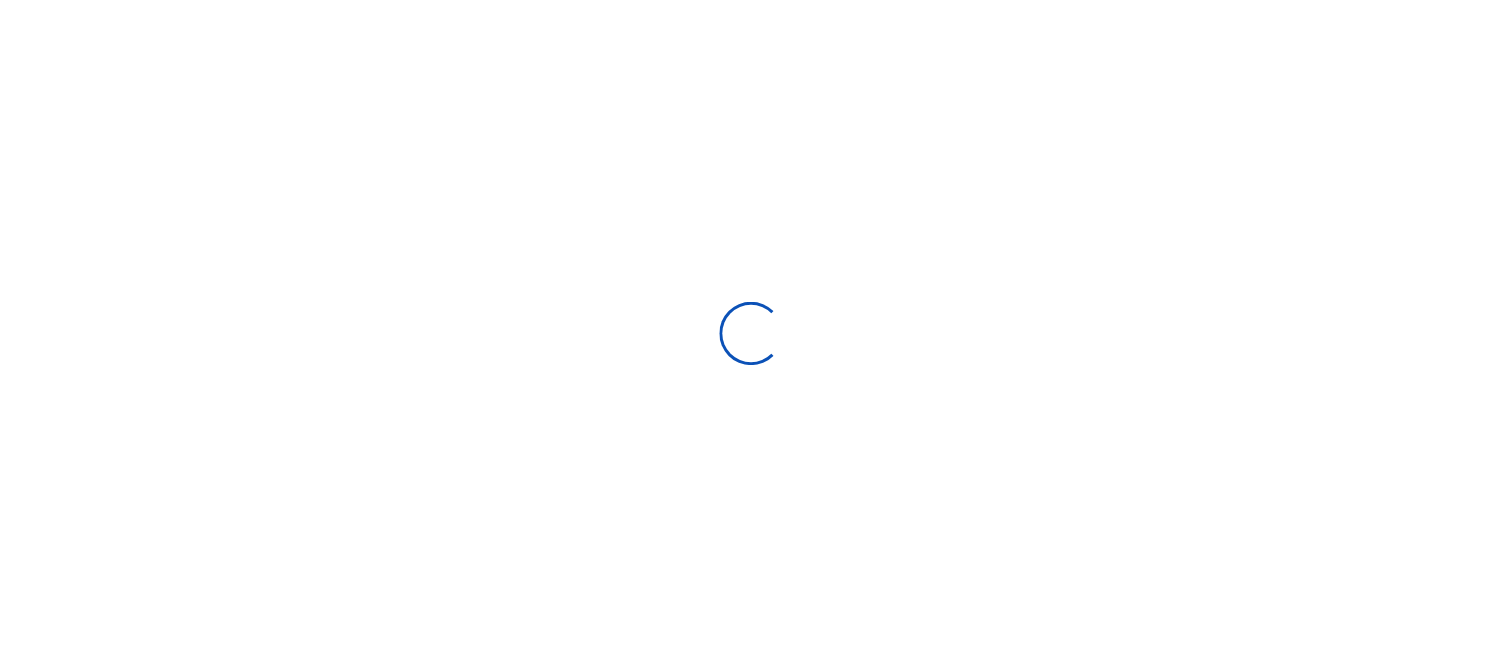 scroll, scrollTop: 0, scrollLeft: 0, axis: both 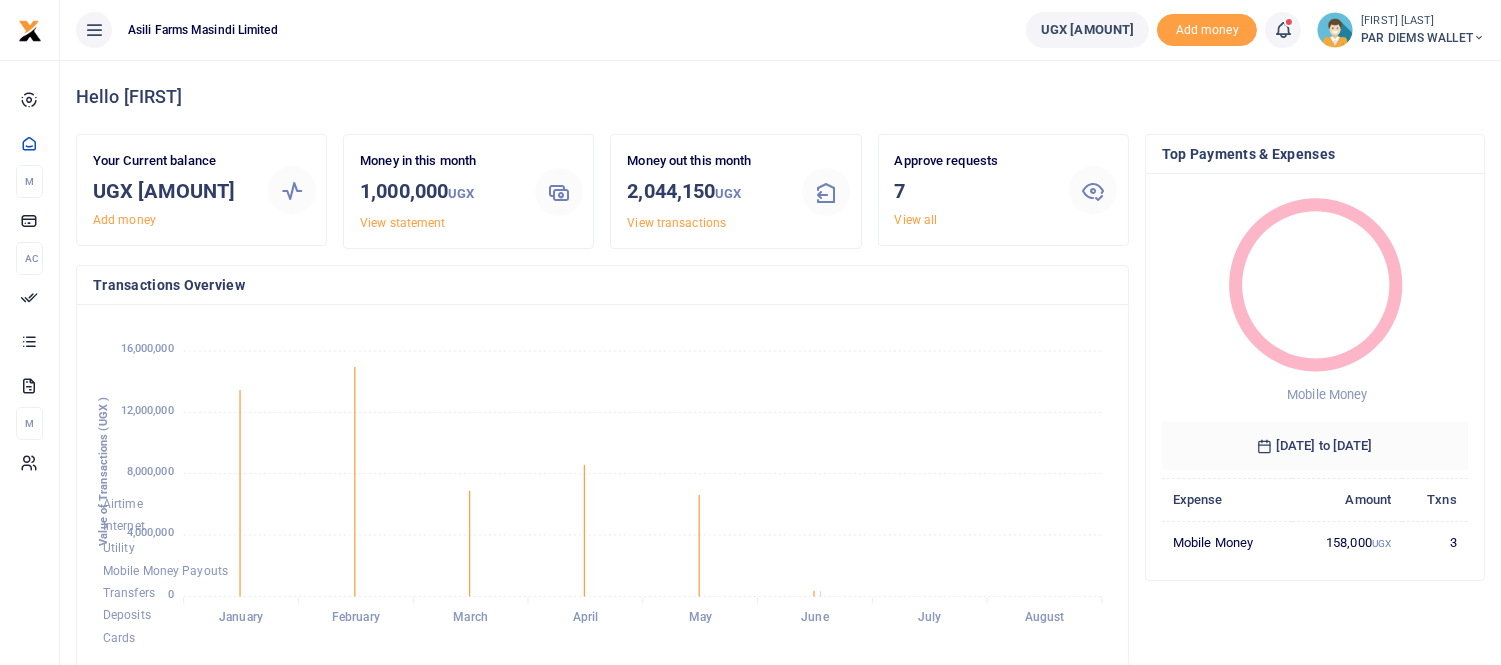 click at bounding box center (1283, 30) 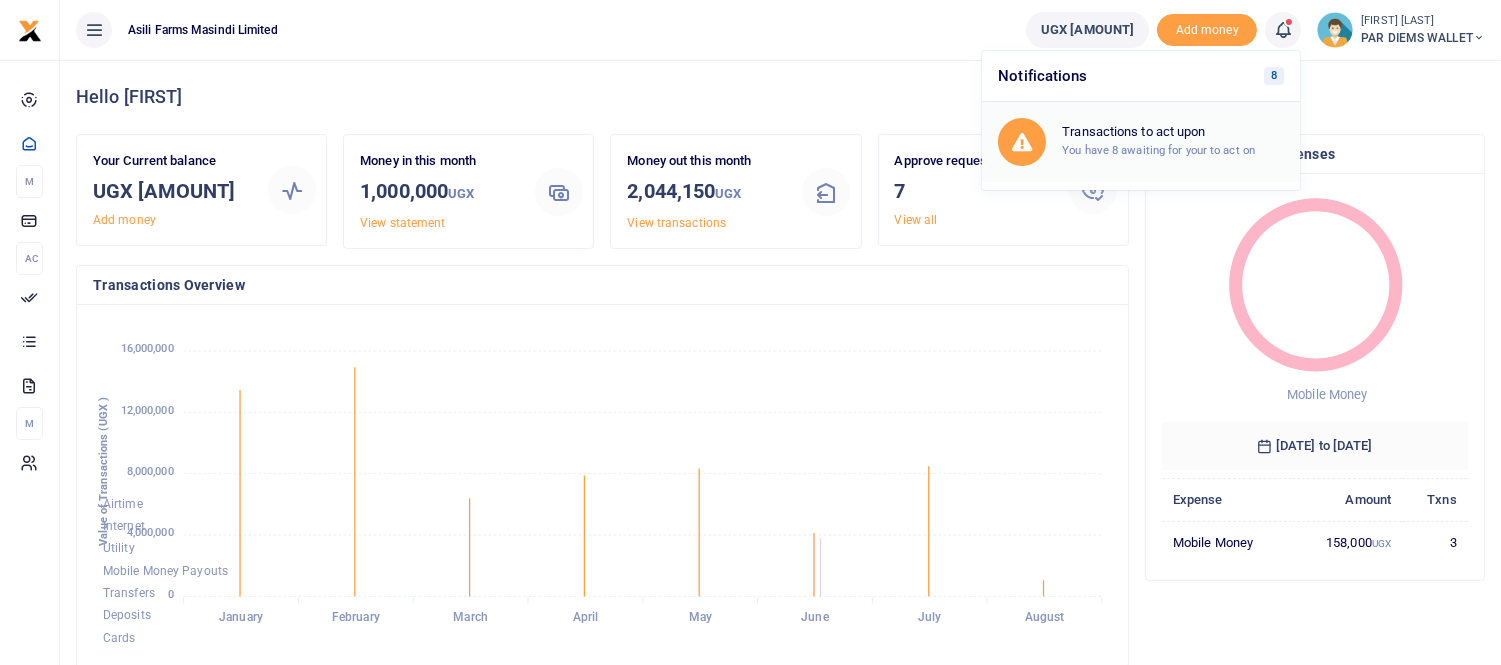 click on "You have 8 awaiting for your to act on" at bounding box center [1158, 150] 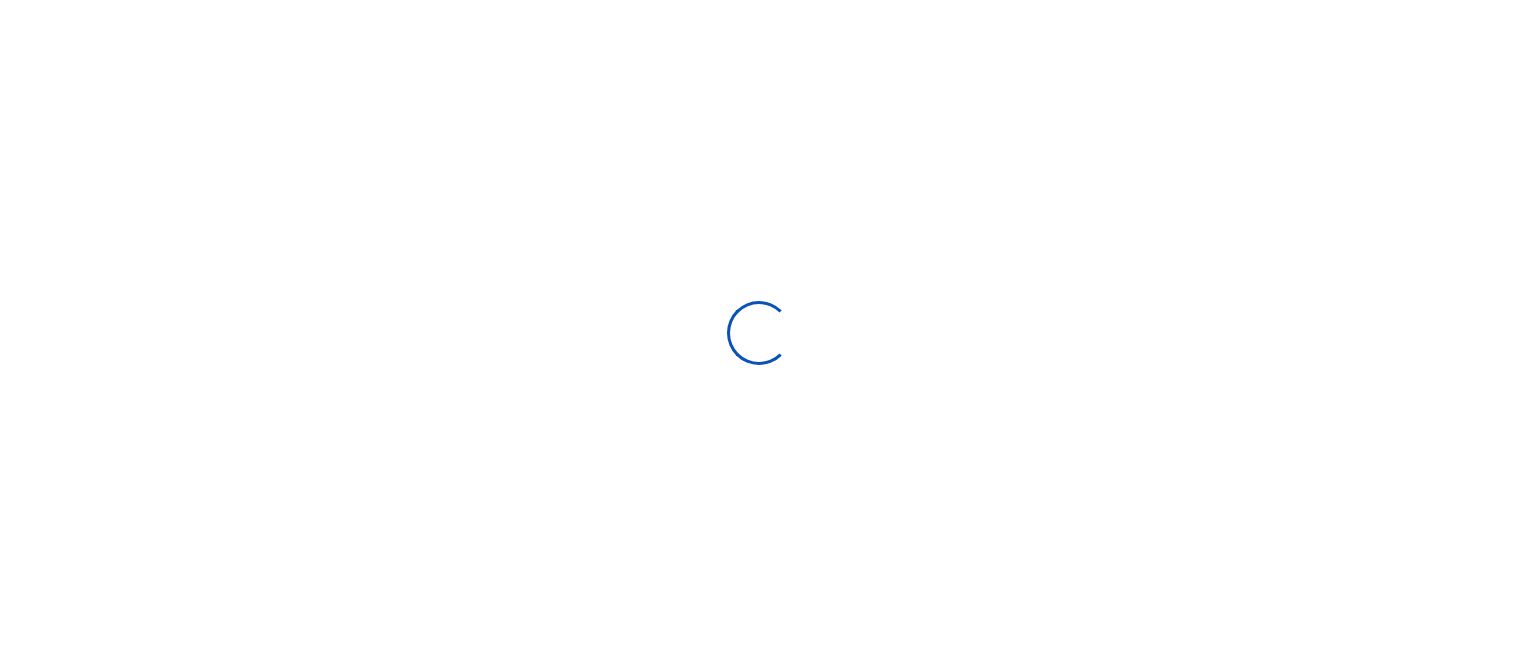 scroll, scrollTop: 0, scrollLeft: 0, axis: both 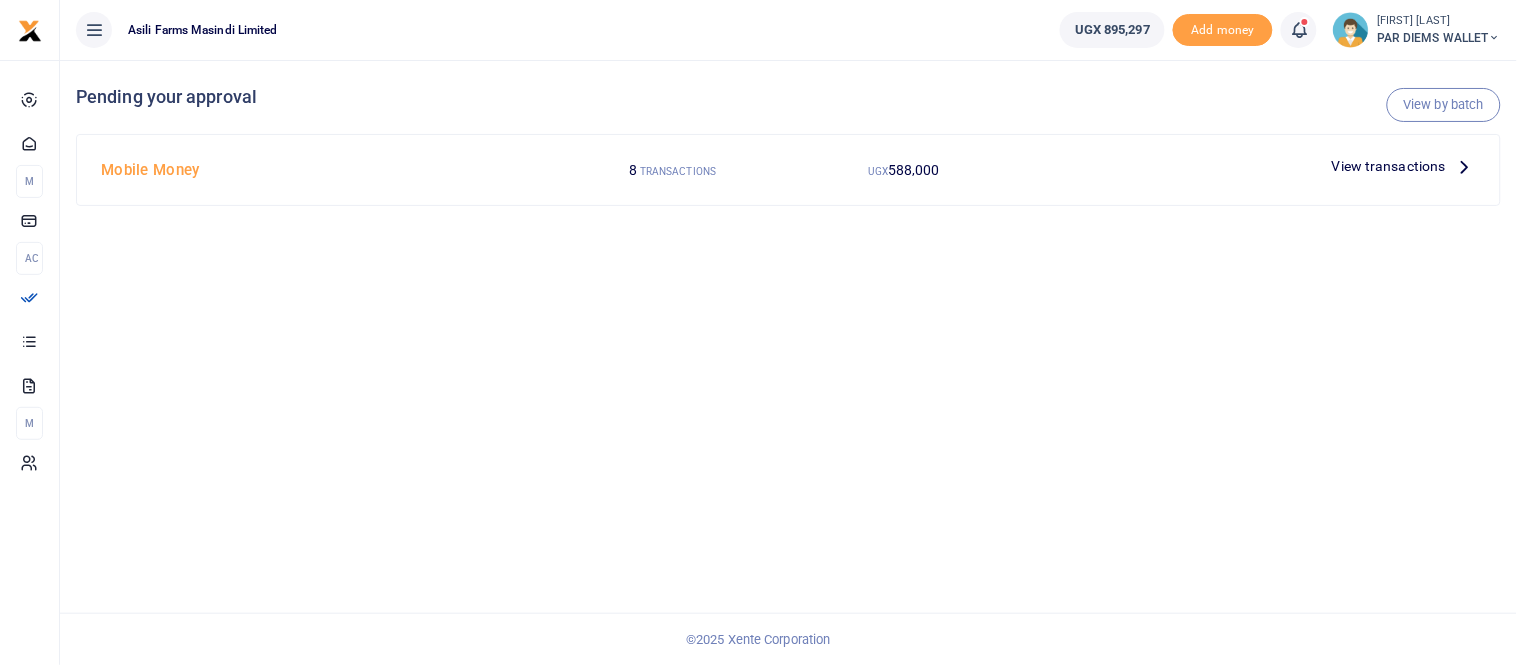 click at bounding box center (1465, 166) 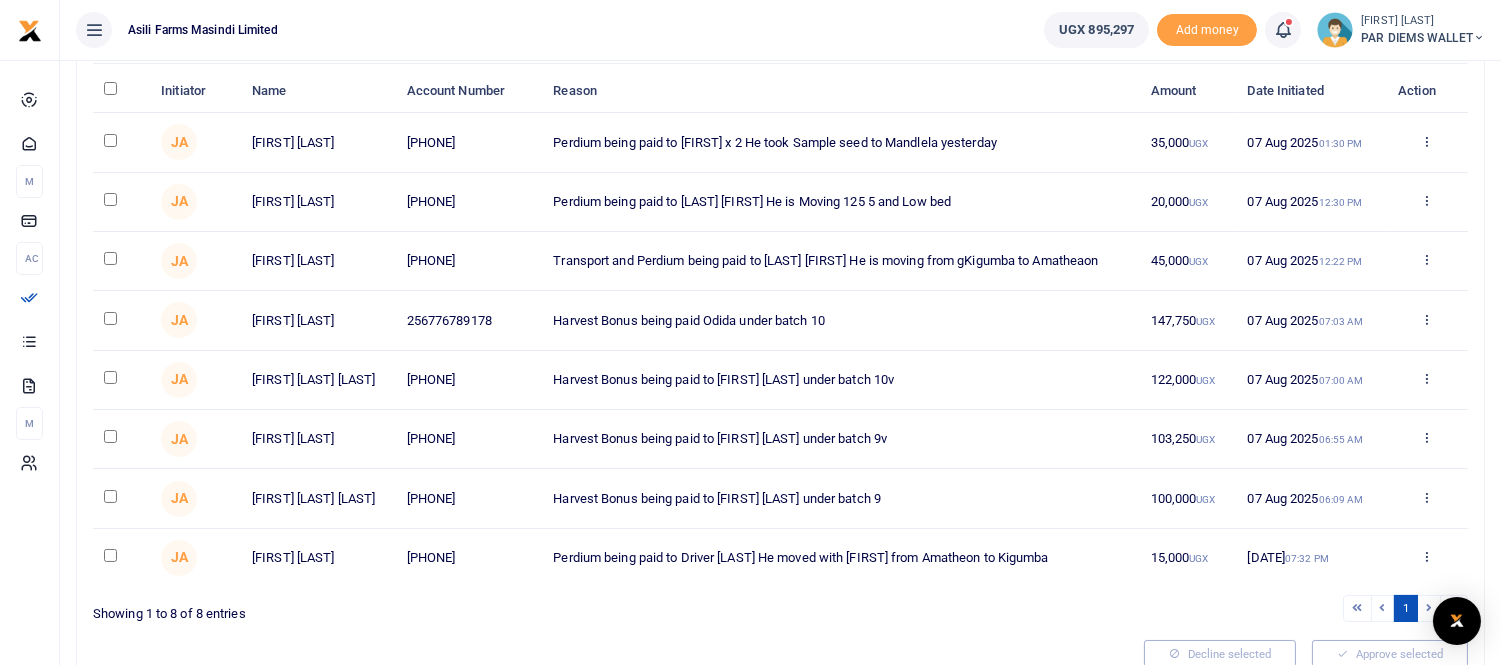 scroll, scrollTop: 222, scrollLeft: 0, axis: vertical 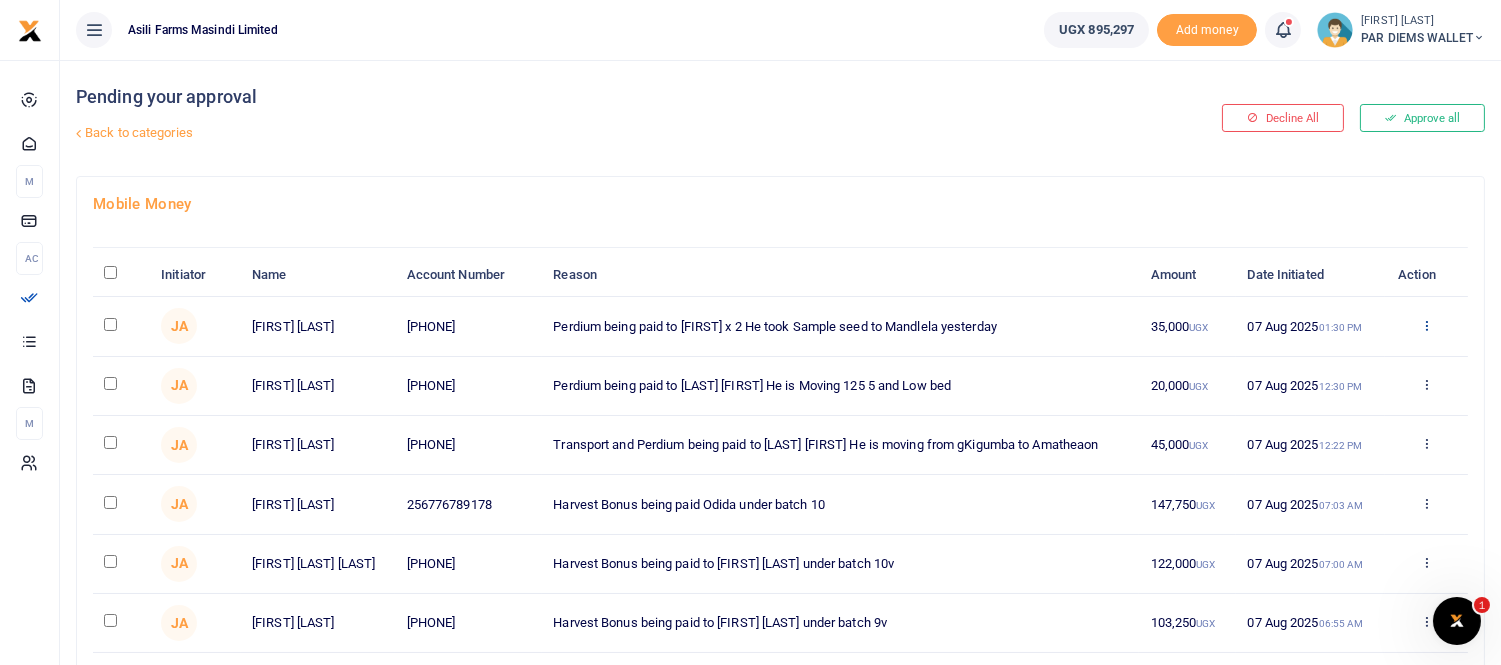 click at bounding box center (1426, 325) 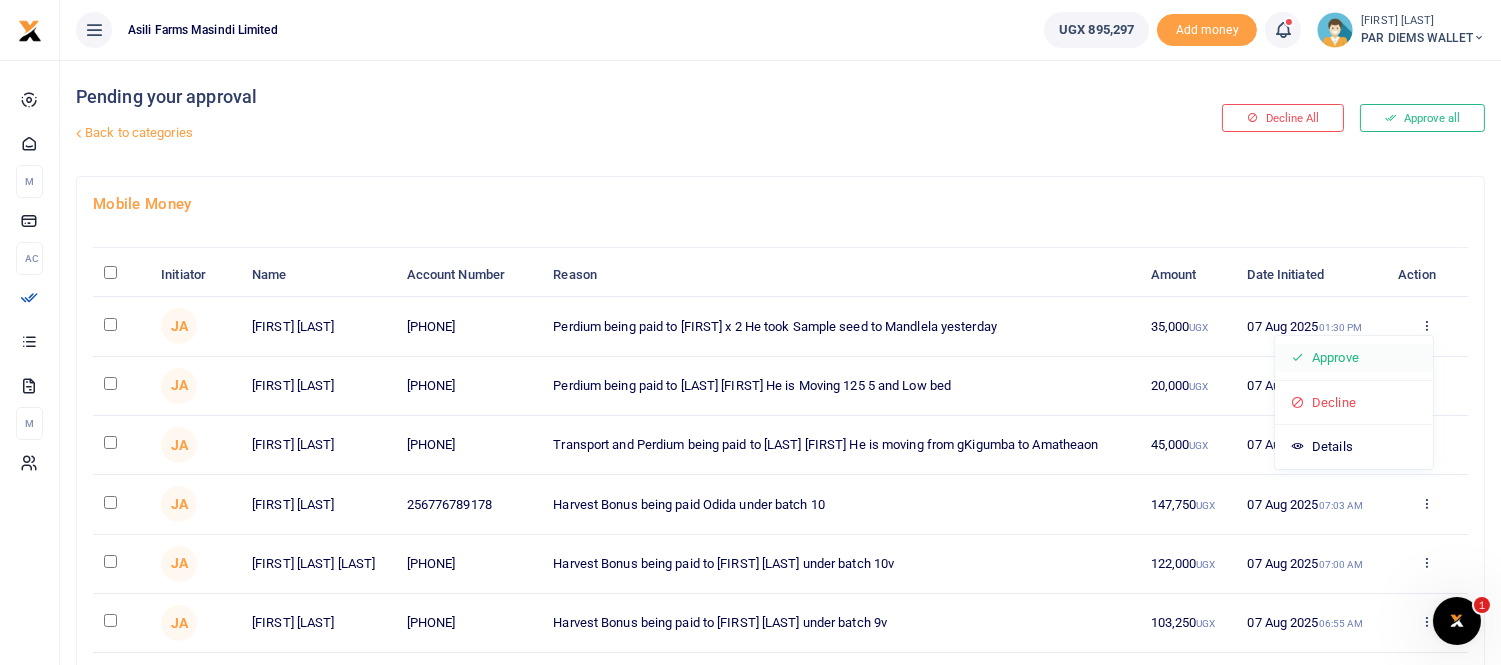 click on "Approve" at bounding box center (1354, 358) 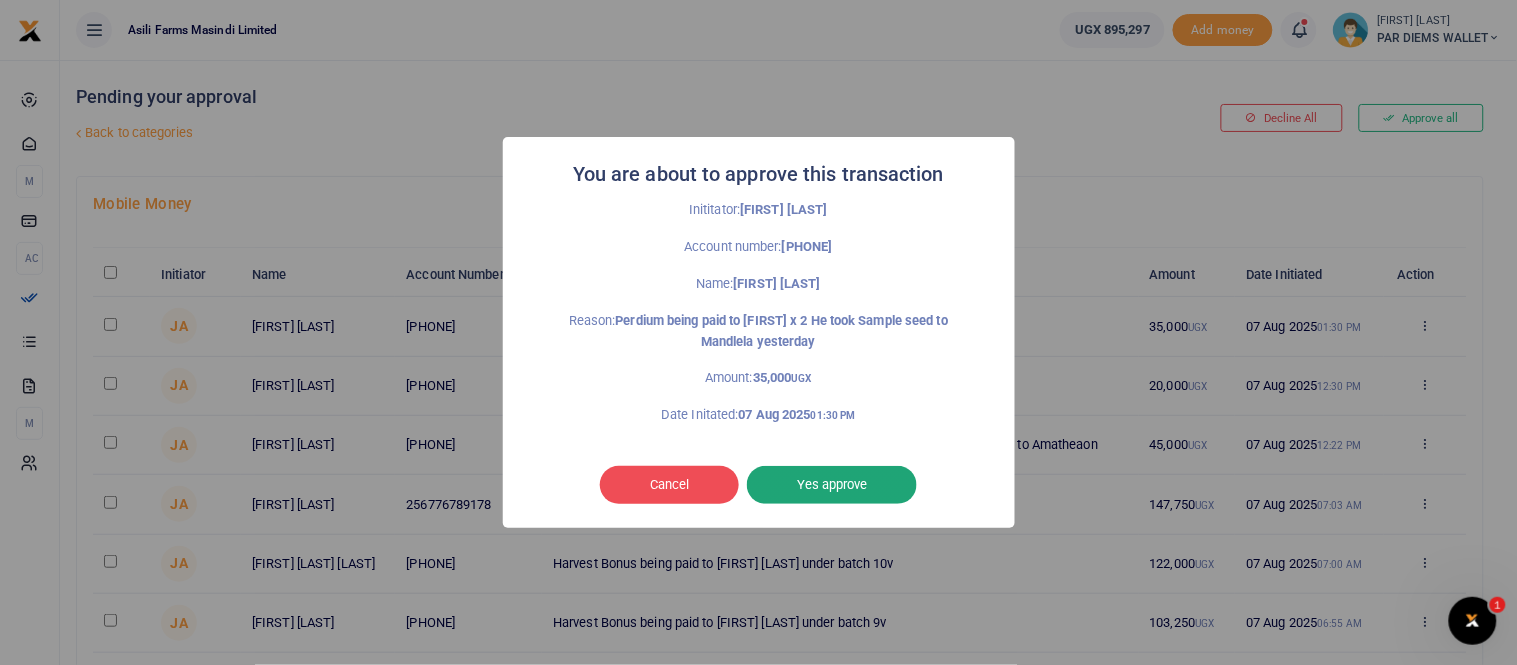 click on "Yes approve" at bounding box center [832, 485] 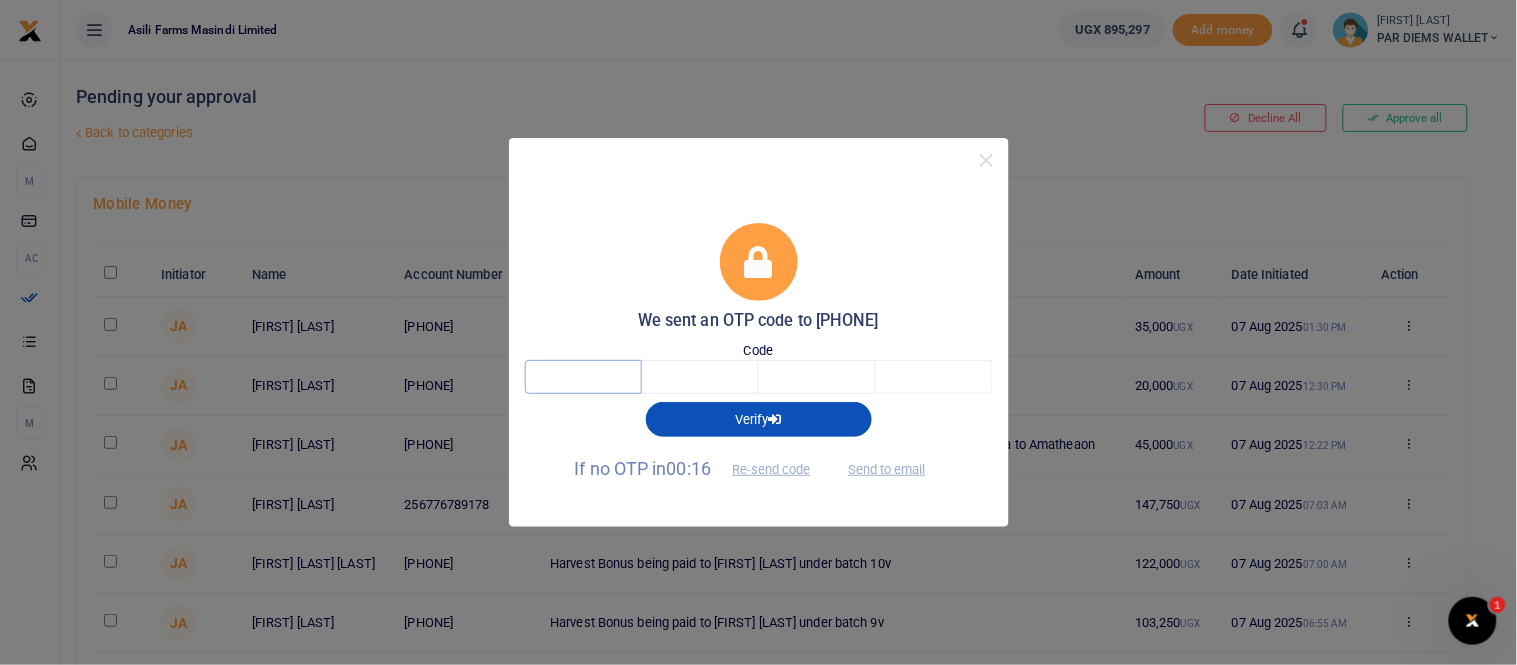 click at bounding box center [583, 377] 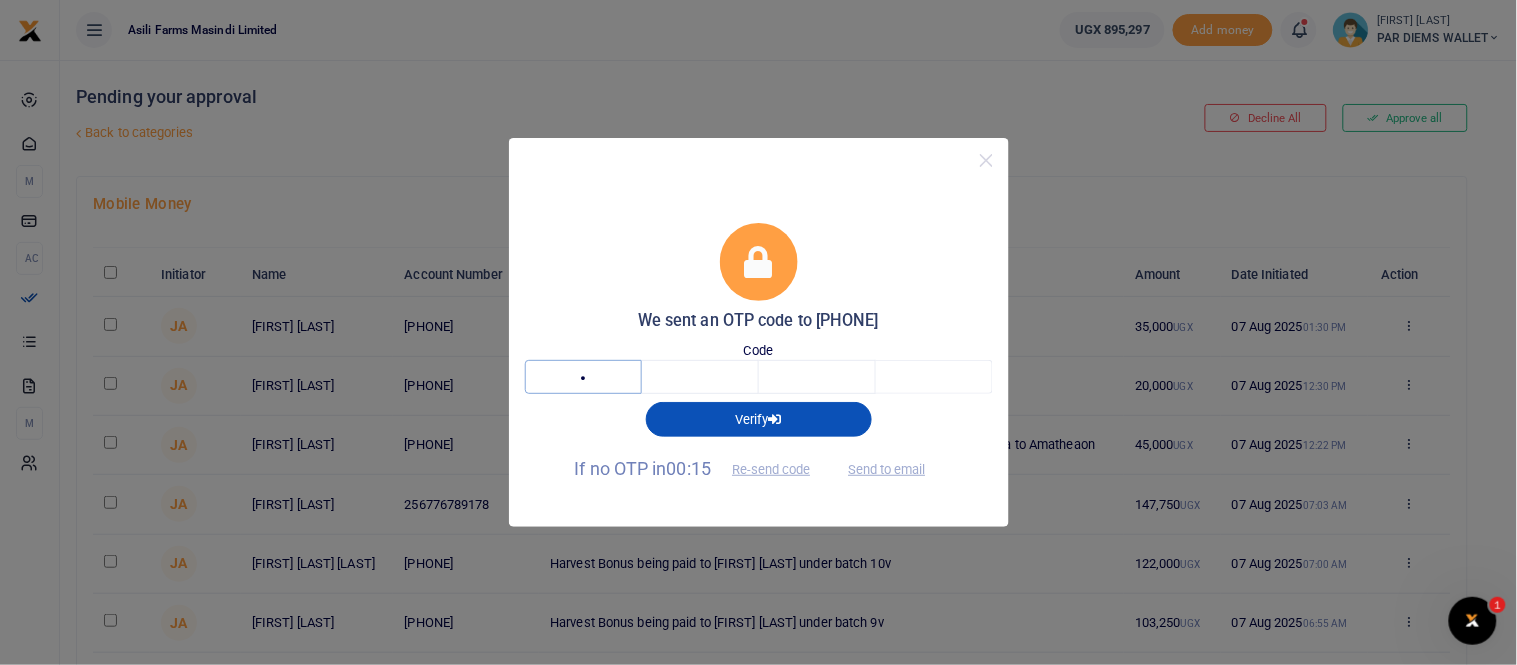 type on "3" 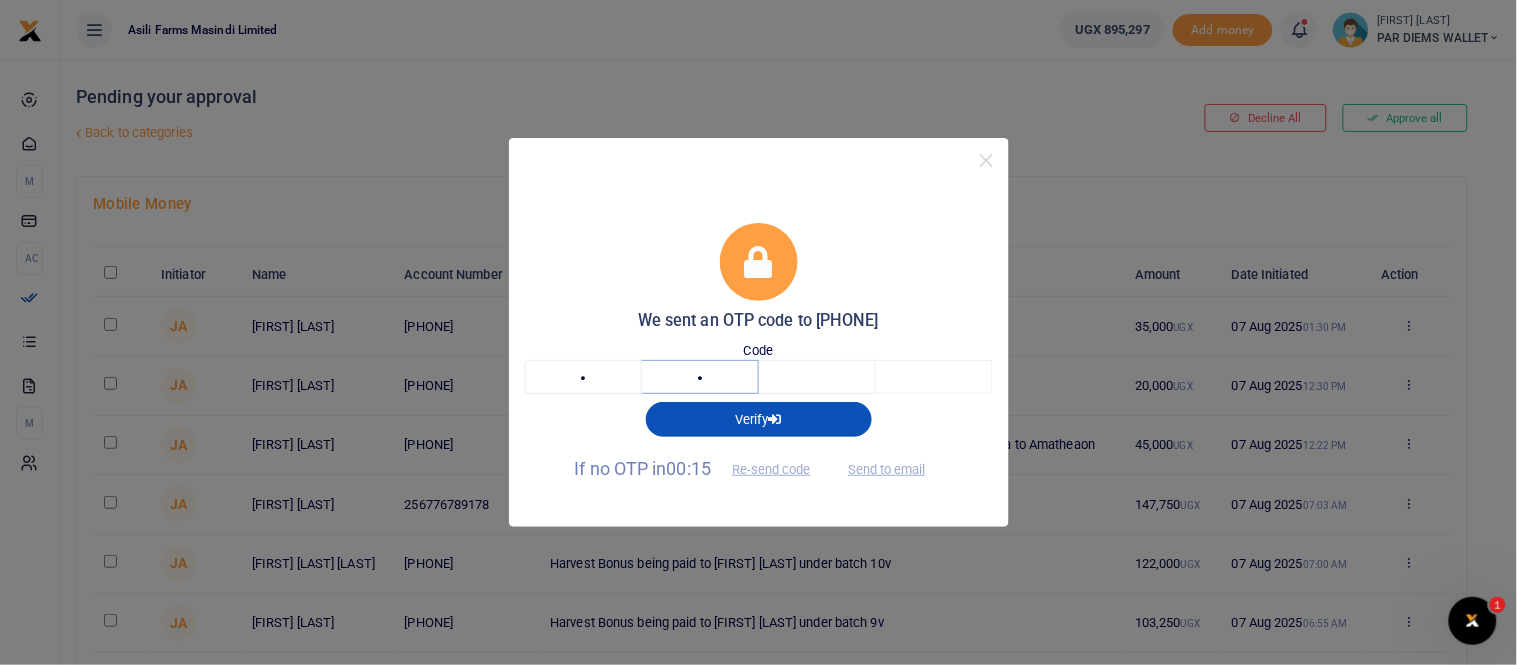 type on "5" 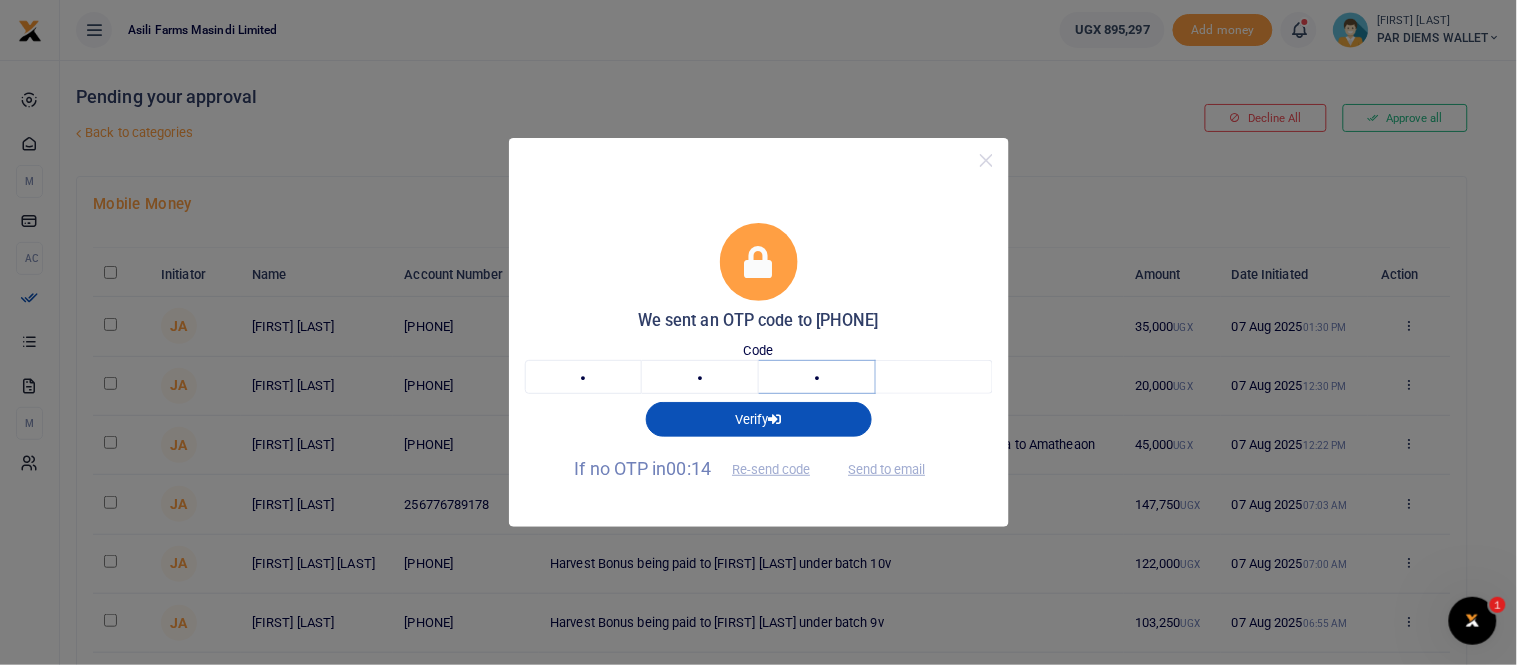 type on "6" 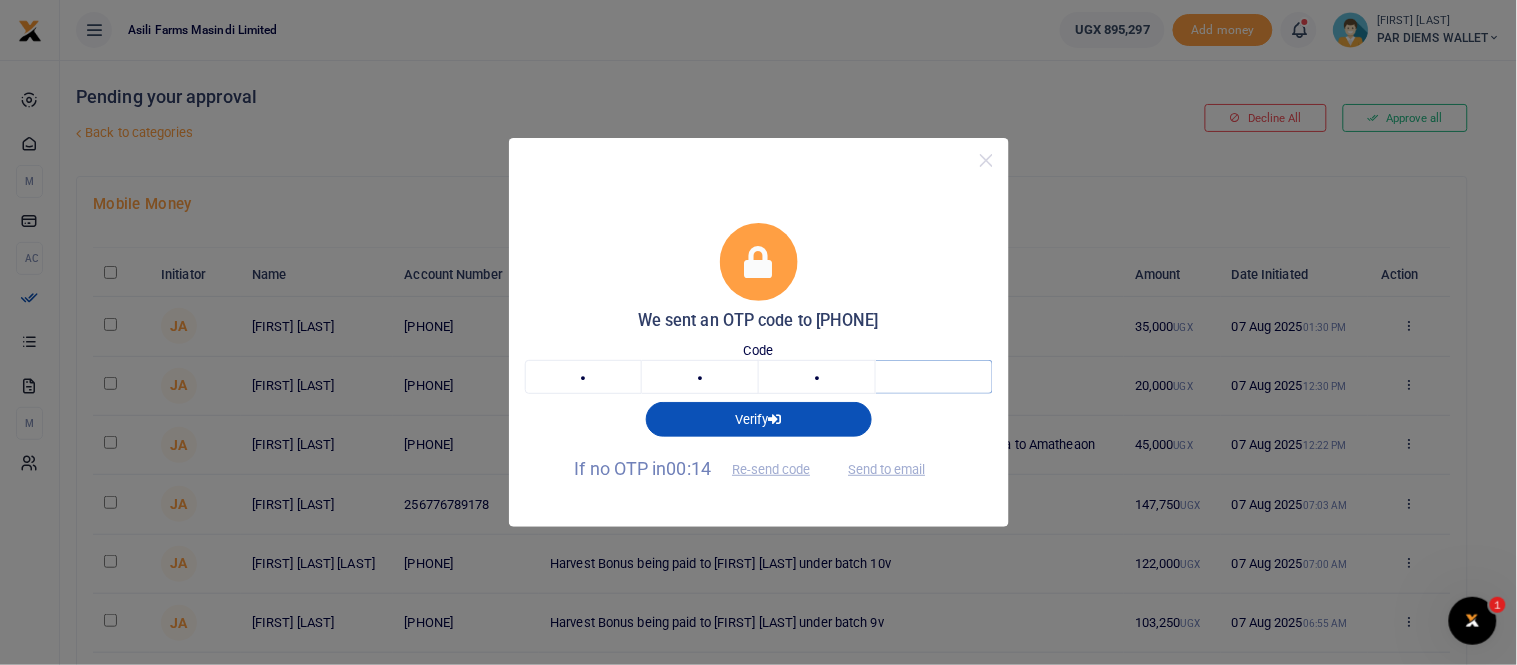 type on "1" 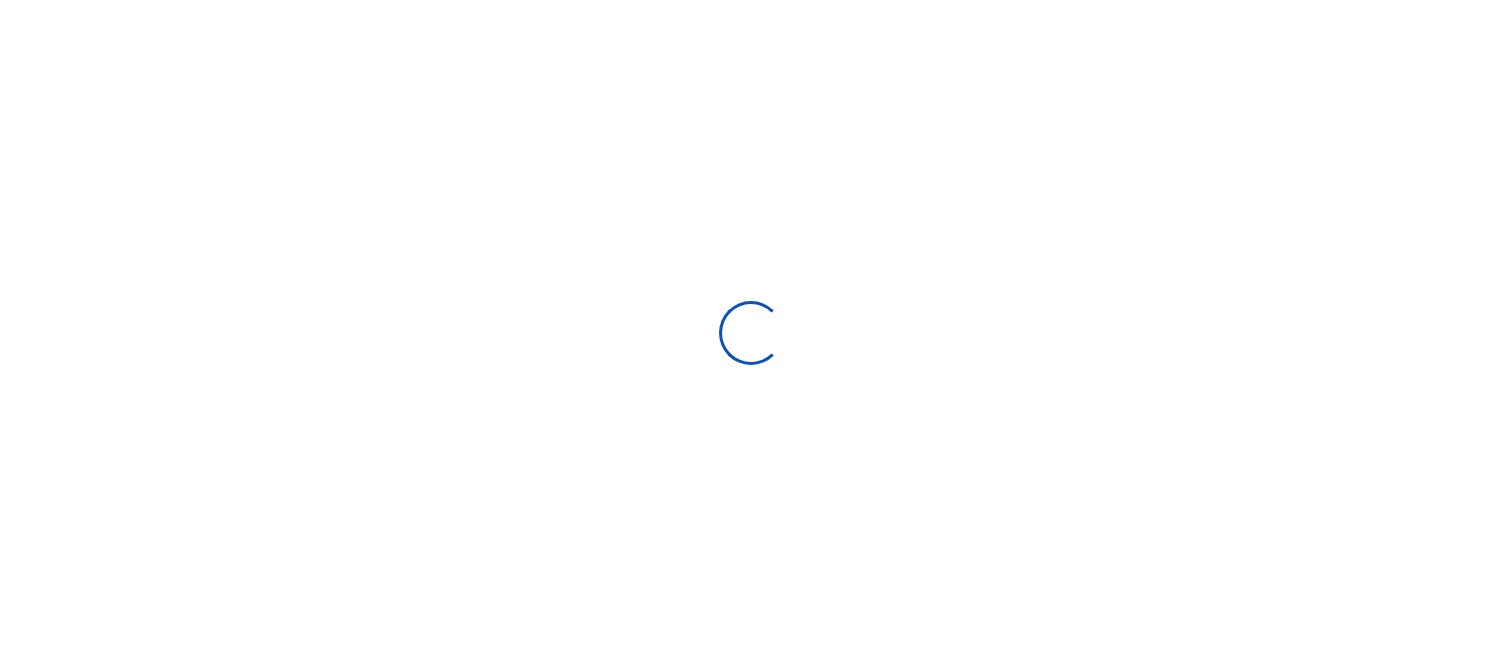 scroll, scrollTop: 0, scrollLeft: 0, axis: both 